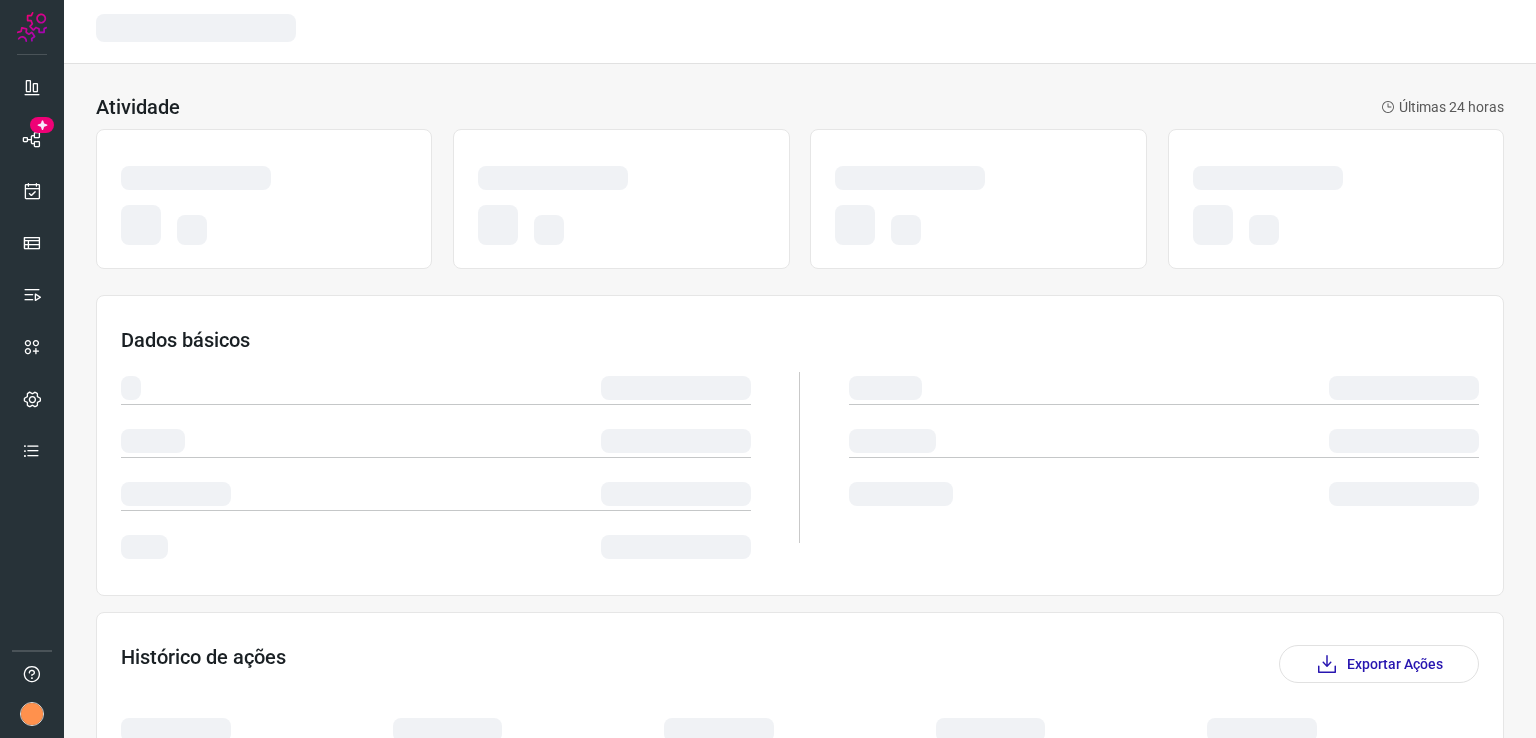 scroll, scrollTop: 0, scrollLeft: 0, axis: both 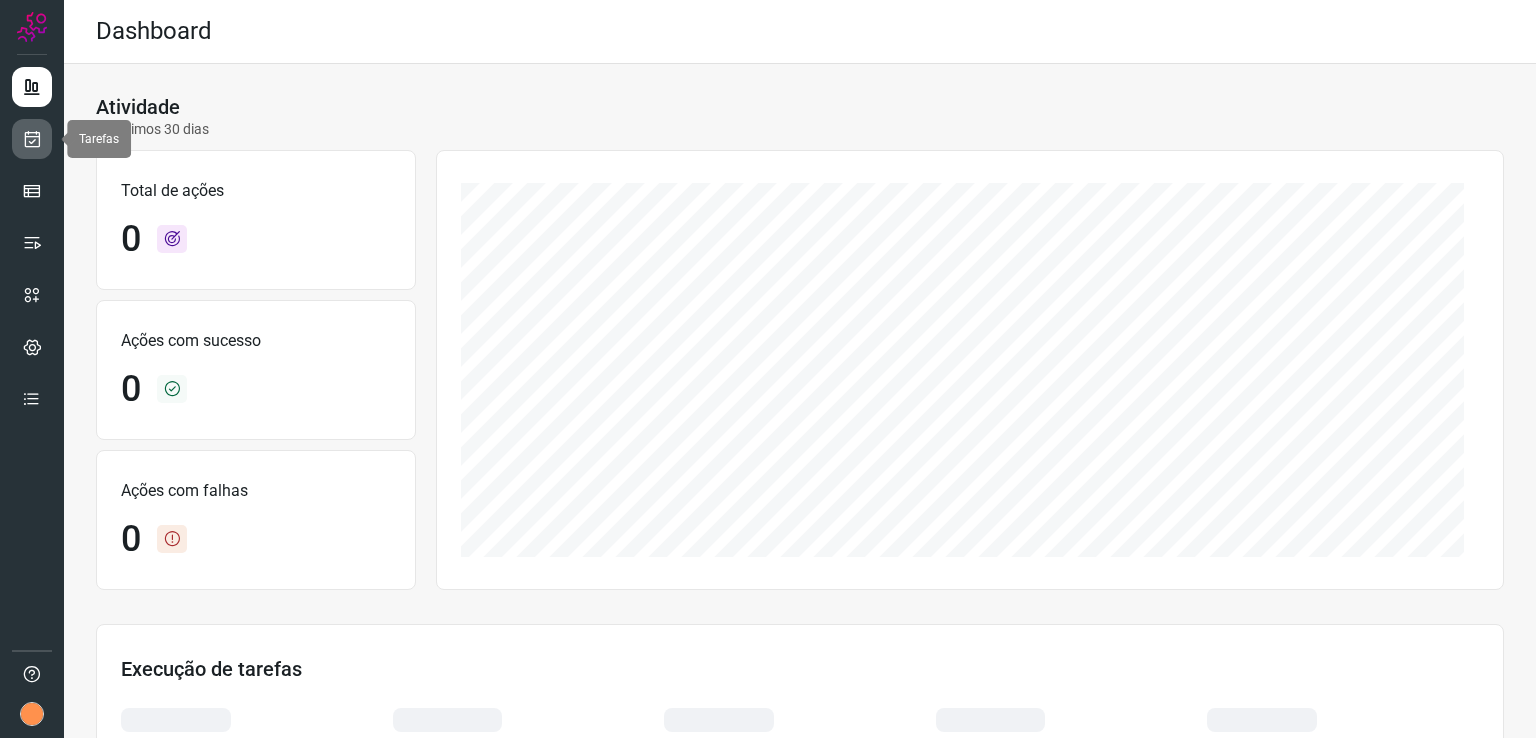 click at bounding box center (32, 139) 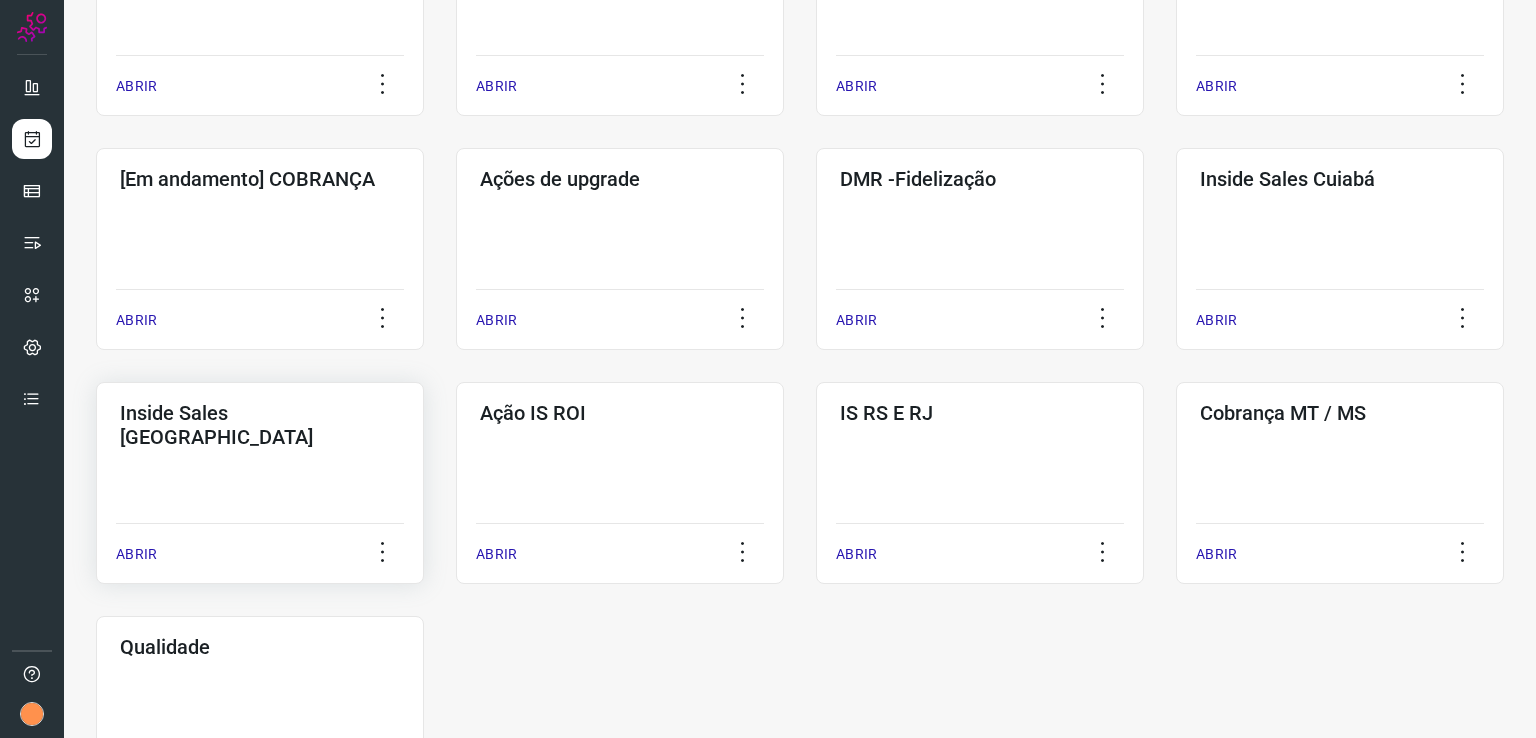 scroll, scrollTop: 691, scrollLeft: 0, axis: vertical 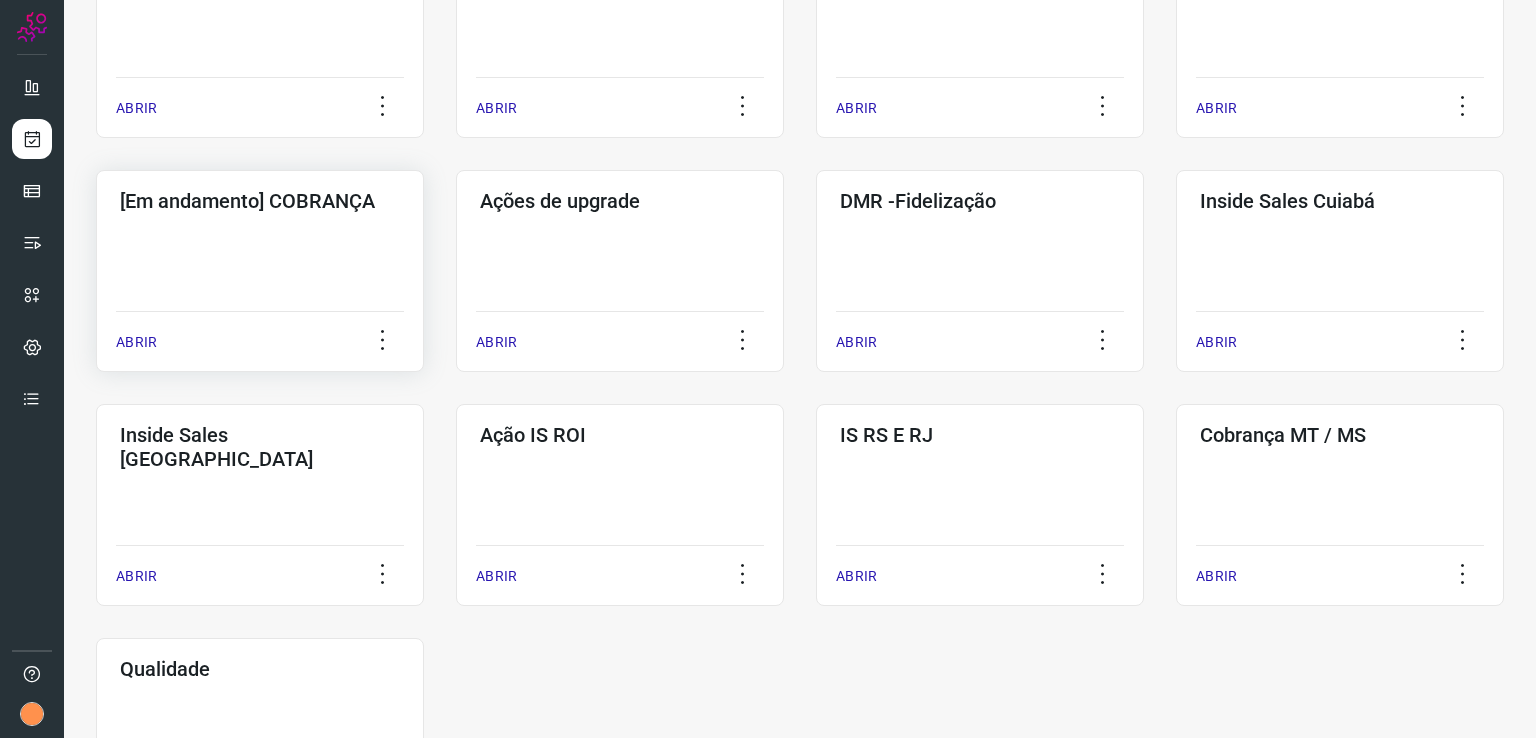 click on "[Em andamento] COBRANÇA  ABRIR" 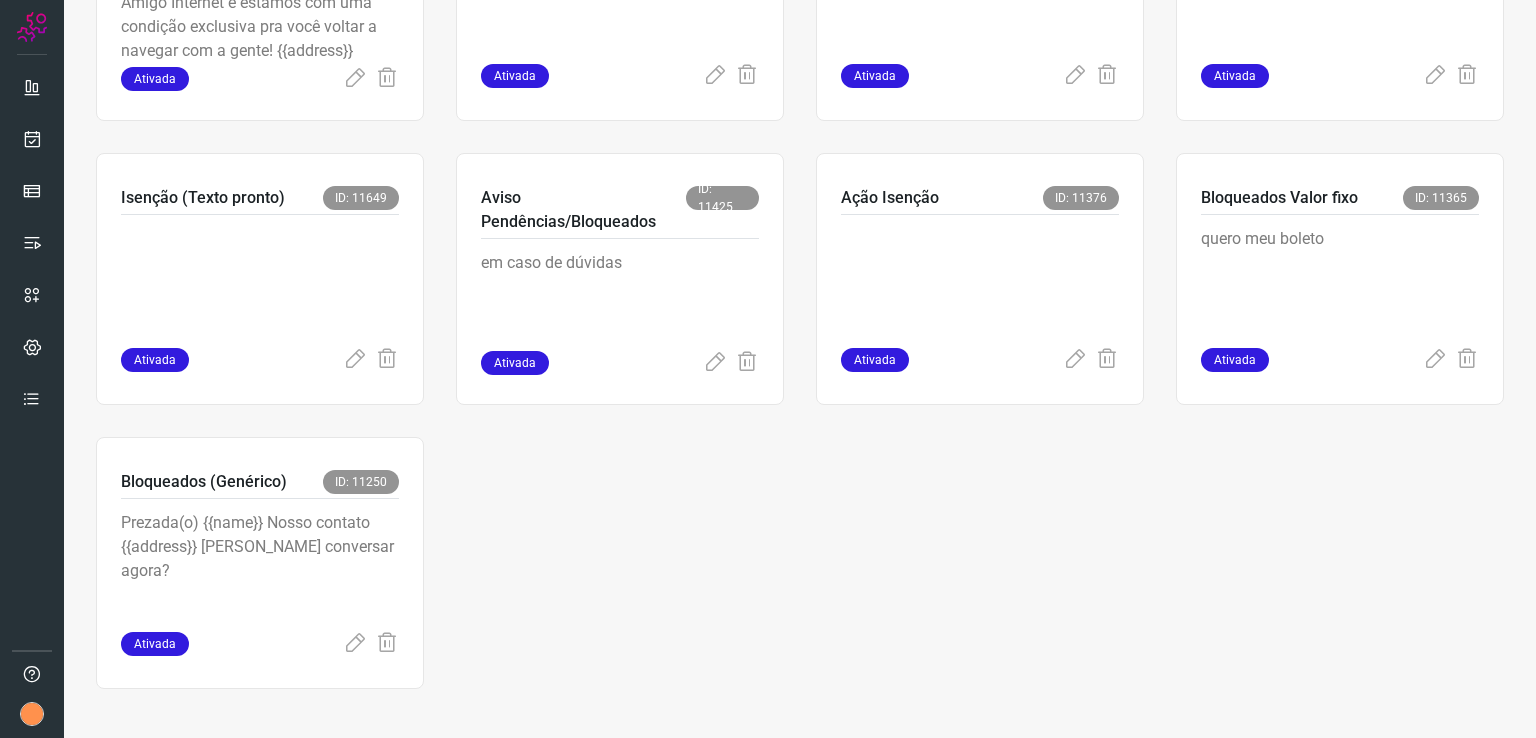 scroll, scrollTop: 575, scrollLeft: 0, axis: vertical 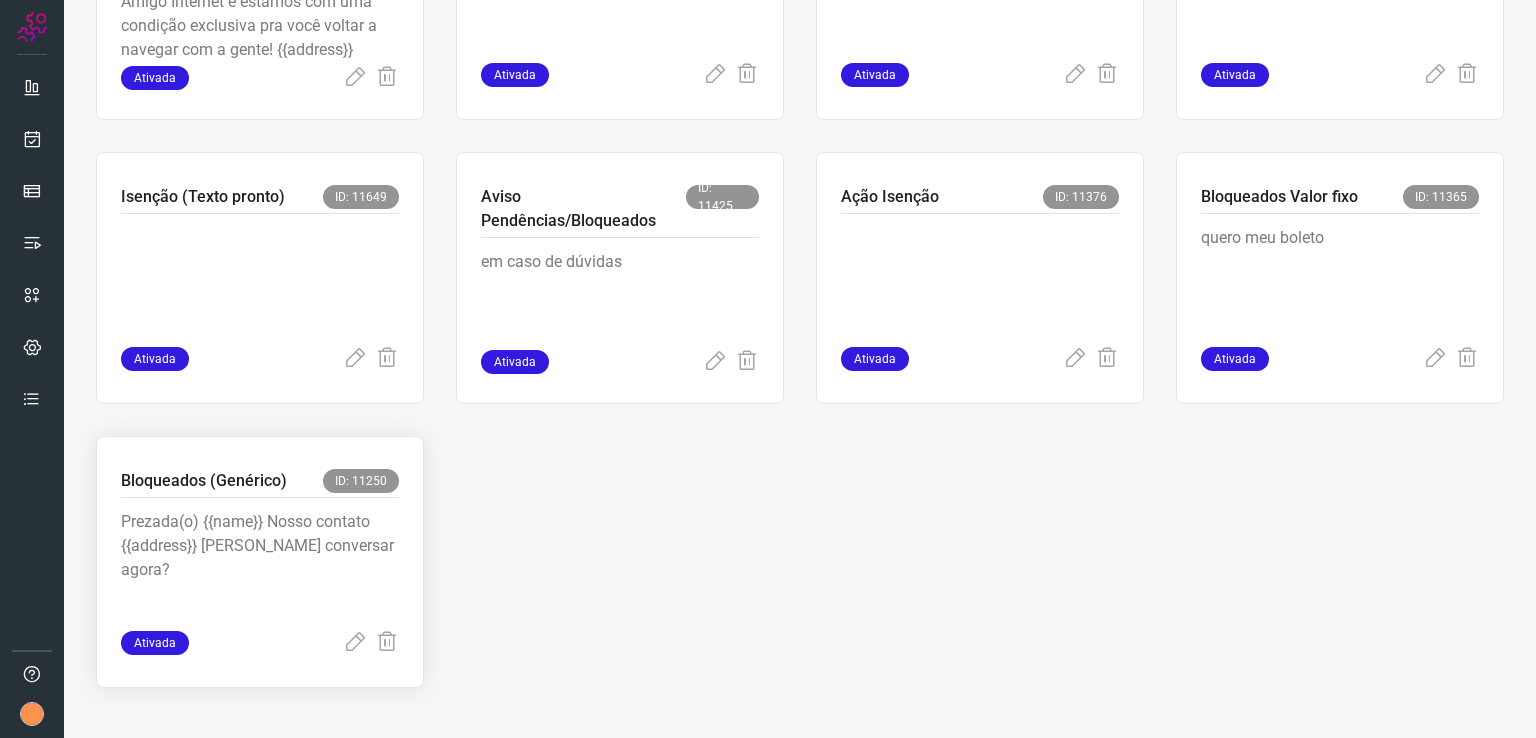 click on "Prezada(o) {{name}}  Nosso contato {{address}} Podemos conversar agora?" at bounding box center [260, 560] 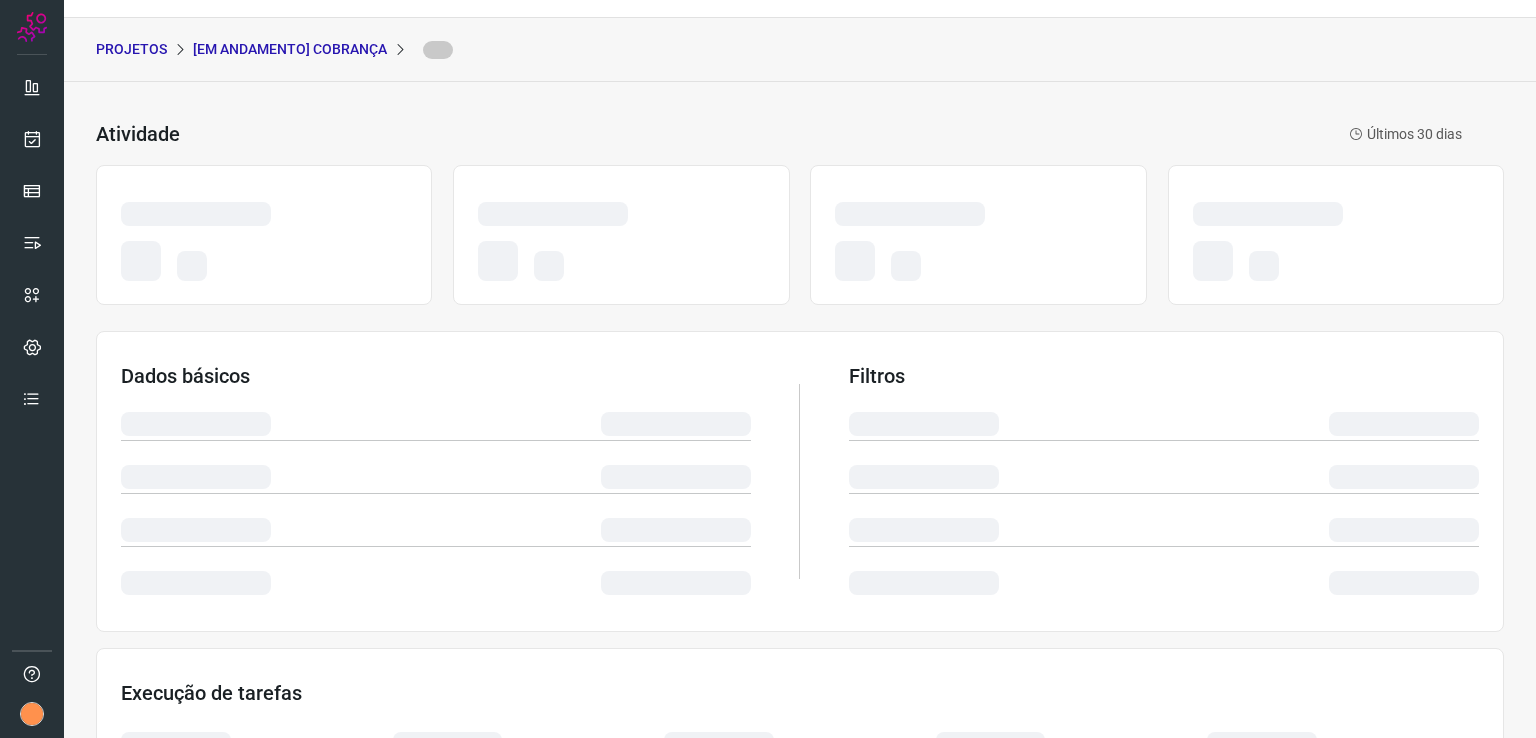 scroll, scrollTop: 0, scrollLeft: 0, axis: both 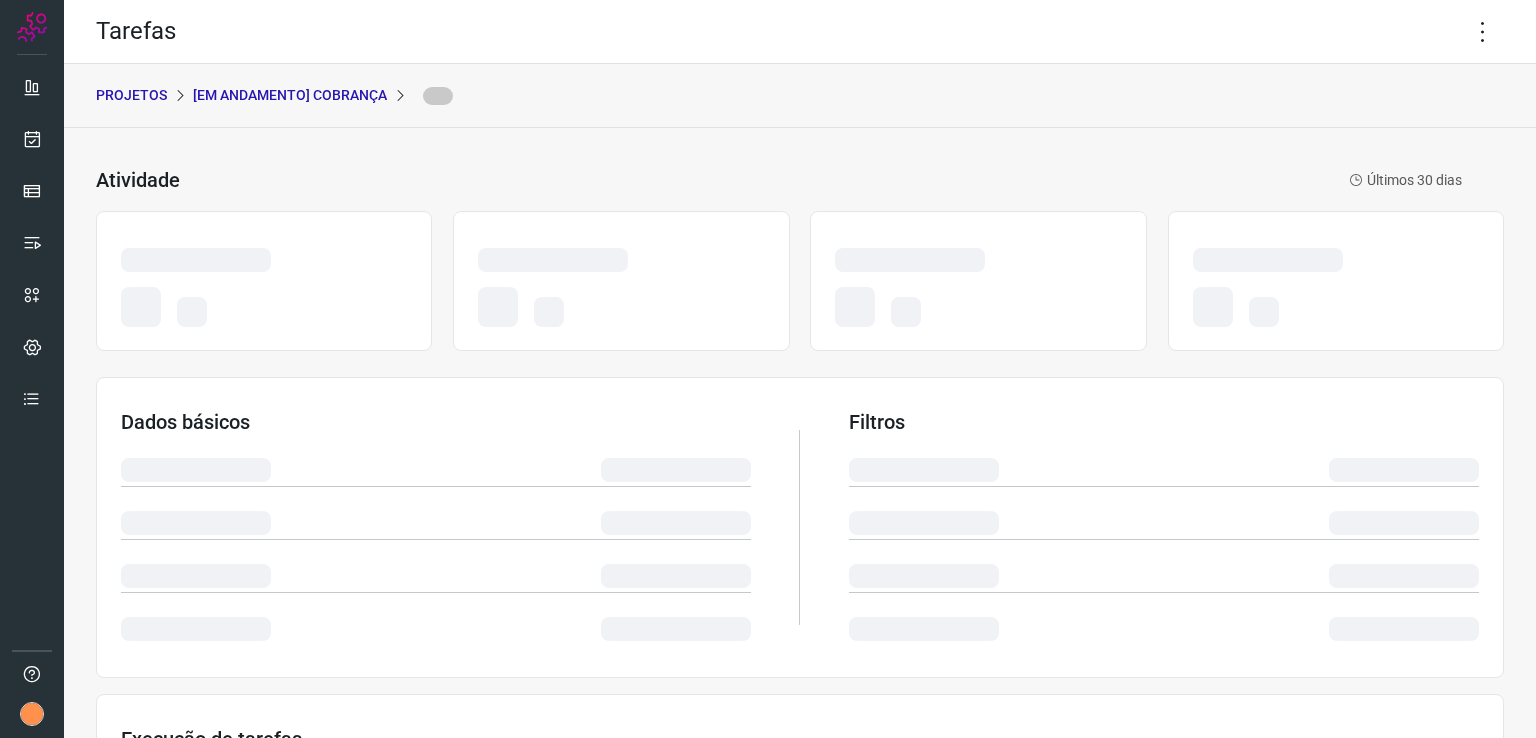 click on "Execução de tarefas" at bounding box center [800, 871] 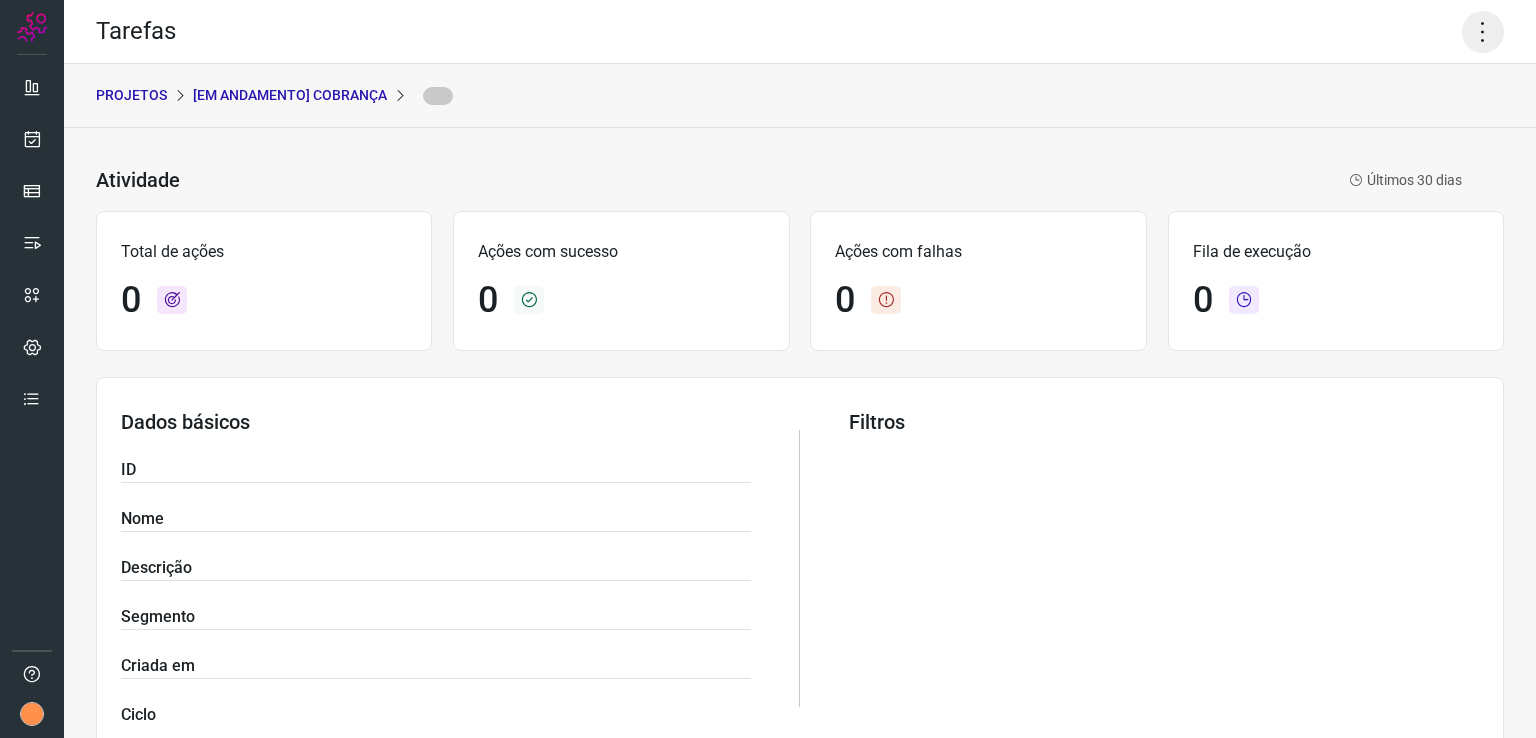 click 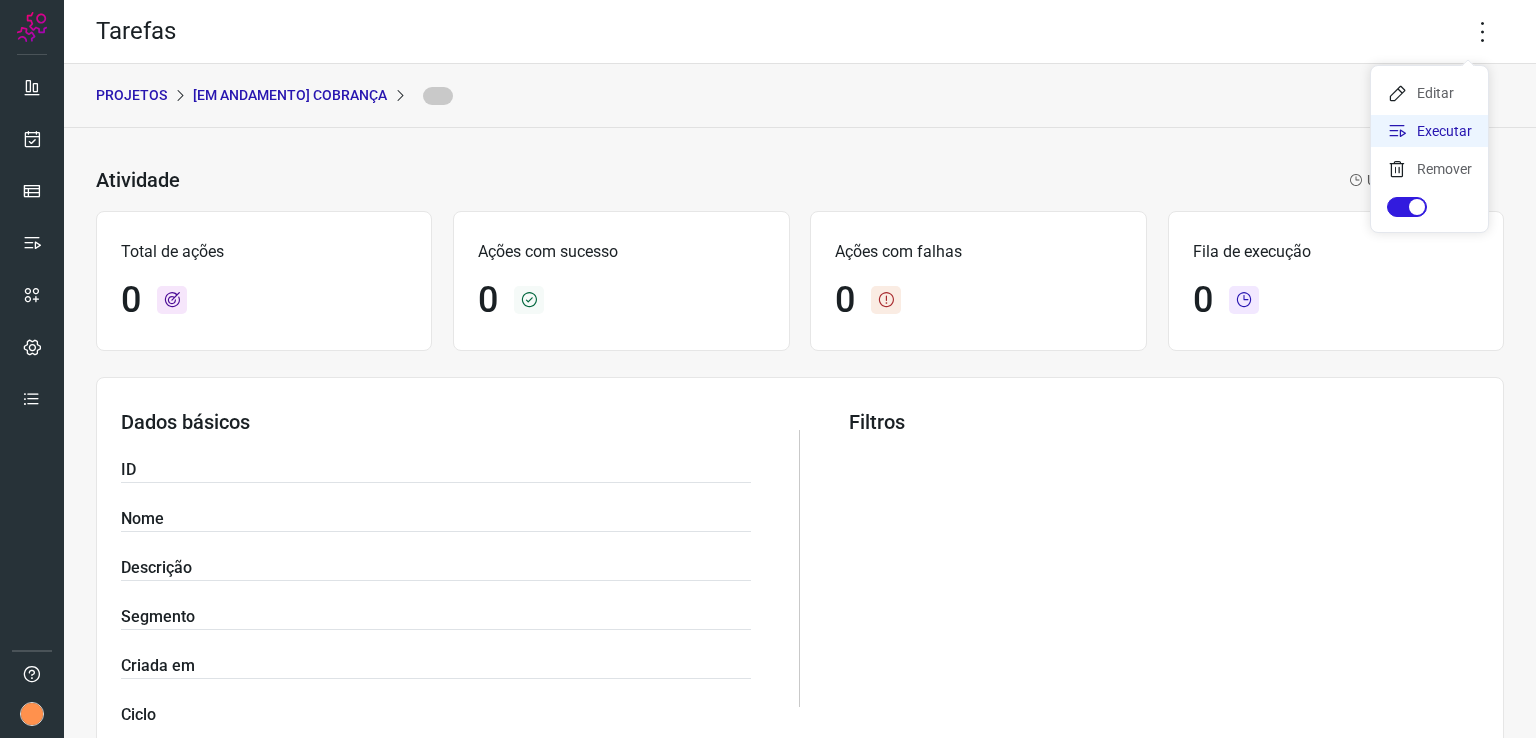 click on "Executar" 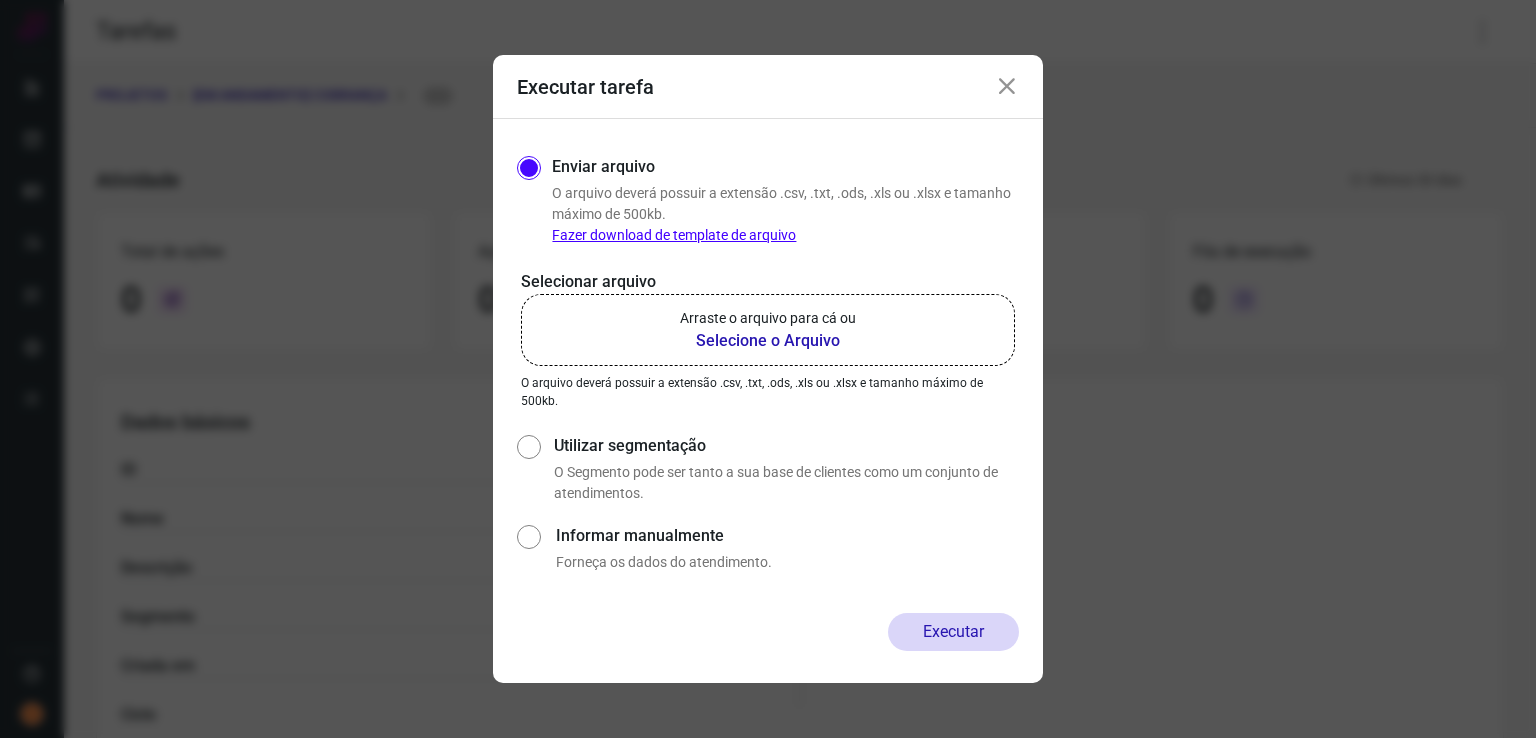 click on "Arraste o arquivo para cá ou Selecione o Arquivo" 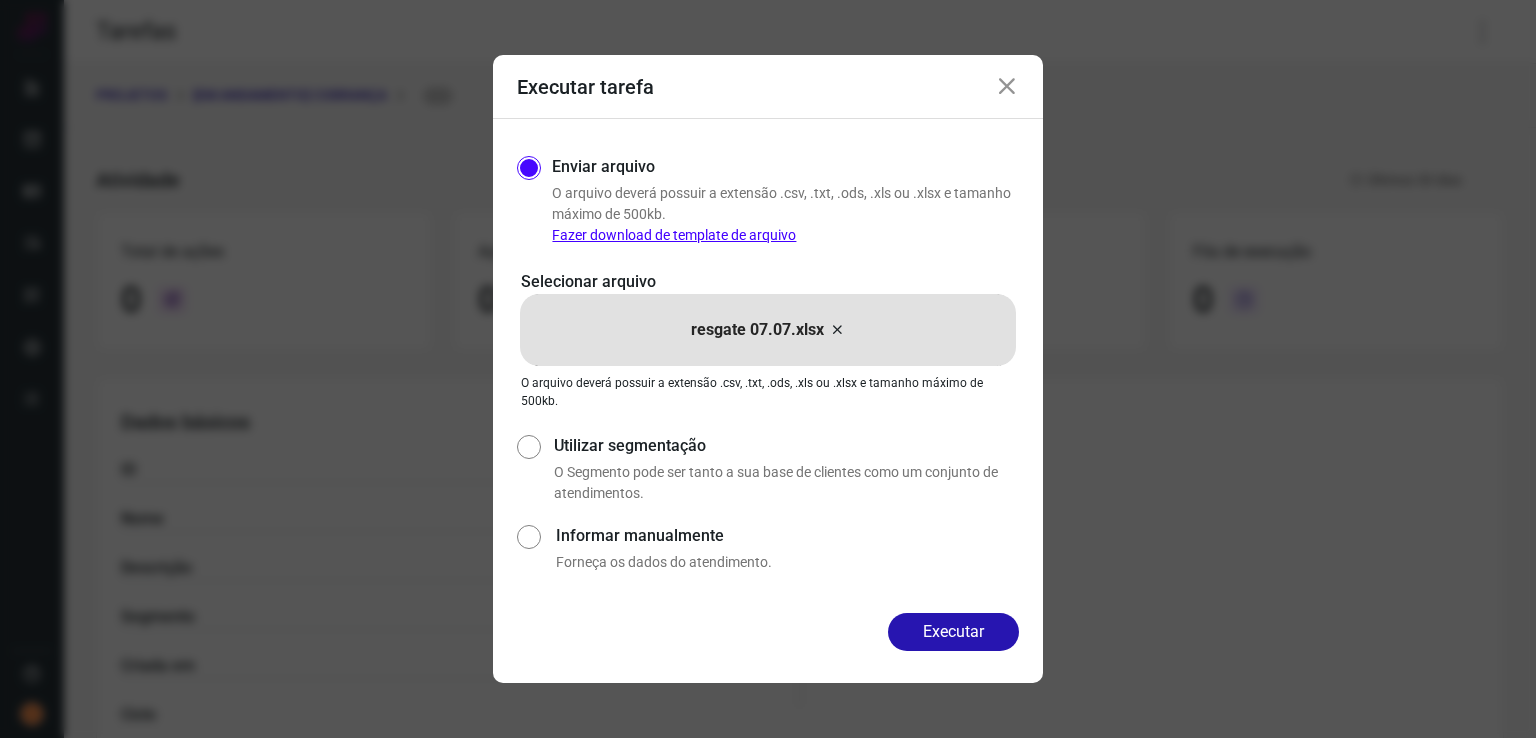 click on "Executar" at bounding box center (953, 632) 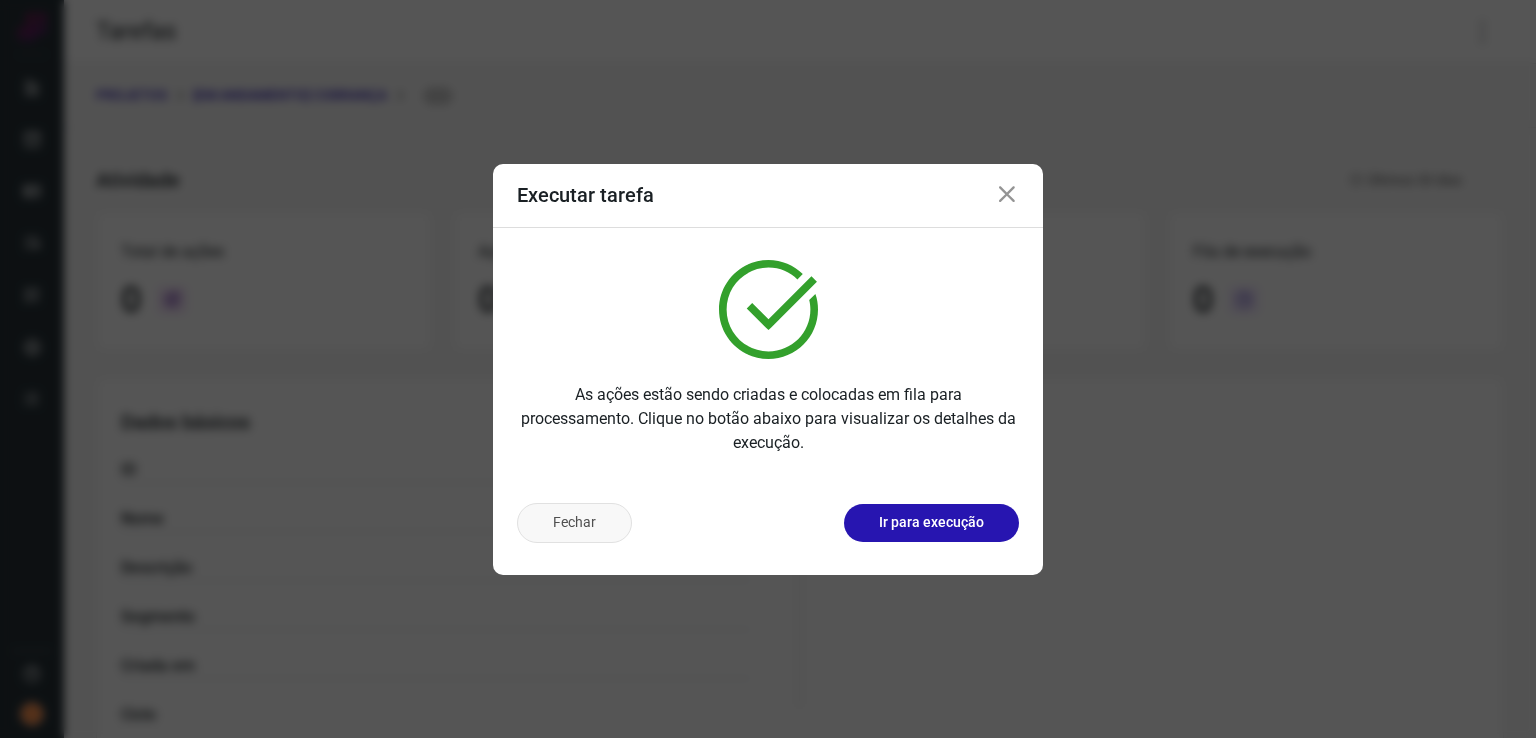 drag, startPoint x: 584, startPoint y: 548, endPoint x: 580, endPoint y: 537, distance: 11.7046995 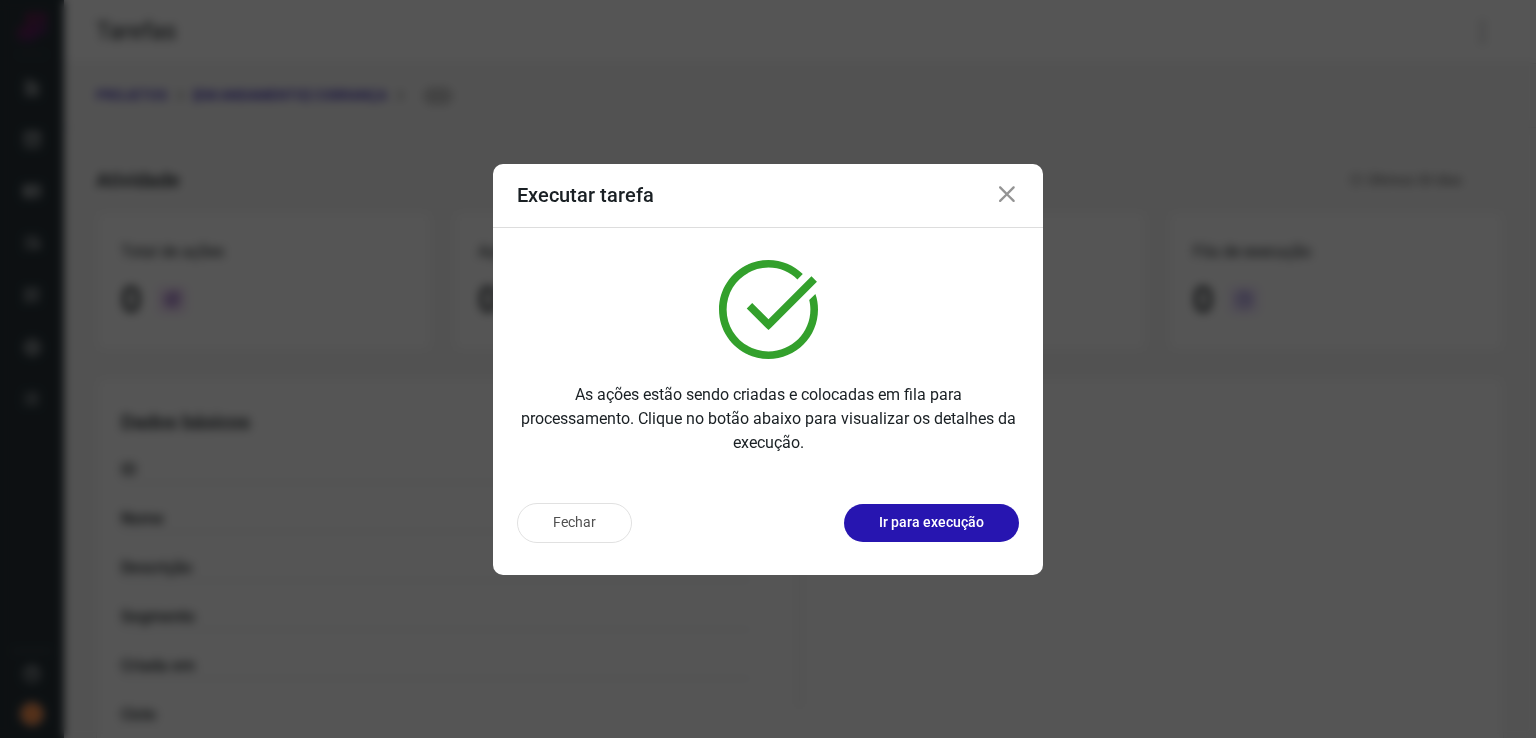 drag, startPoint x: 578, startPoint y: 508, endPoint x: 562, endPoint y: 492, distance: 22.627417 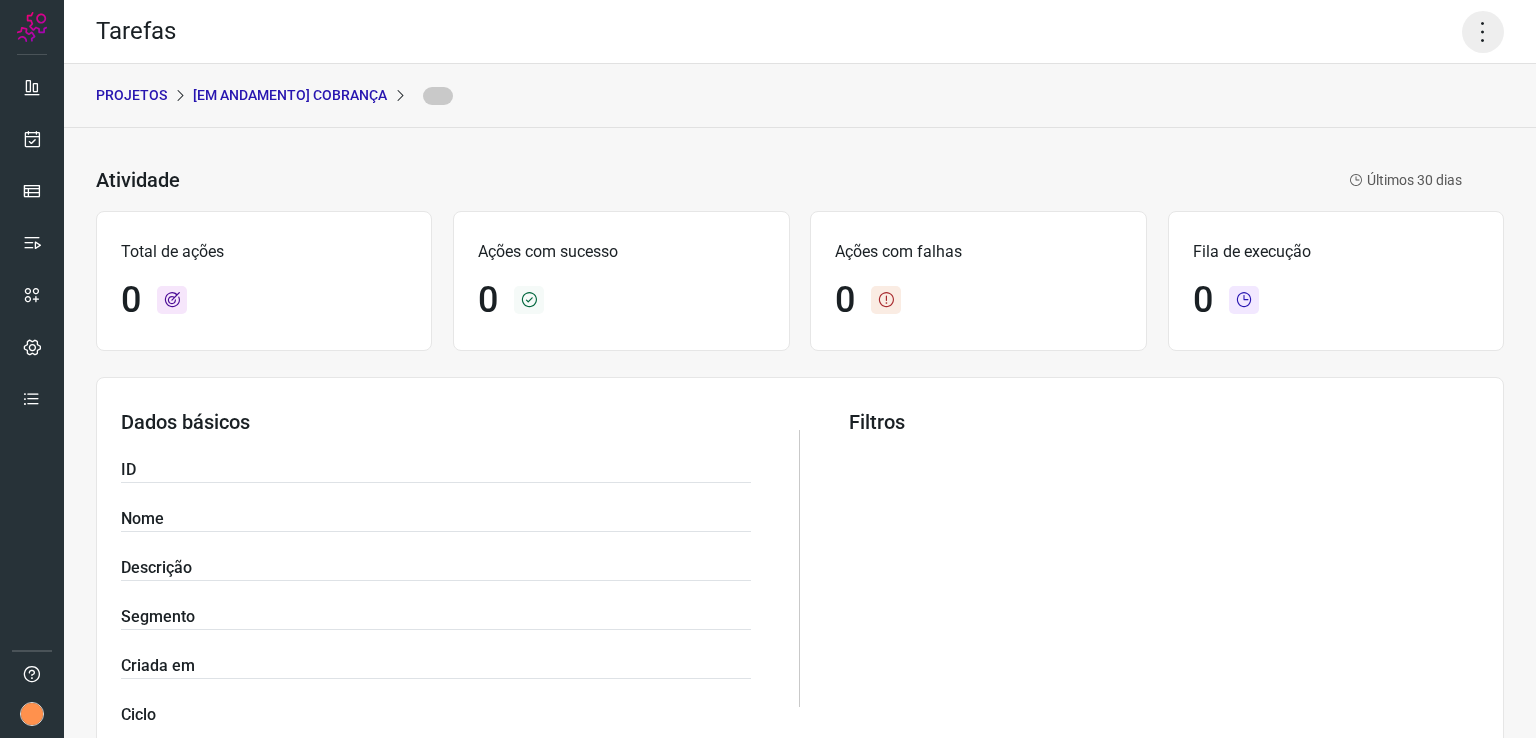 drag, startPoint x: 1447, startPoint y: 23, endPoint x: 1487, endPoint y: 29, distance: 40.4475 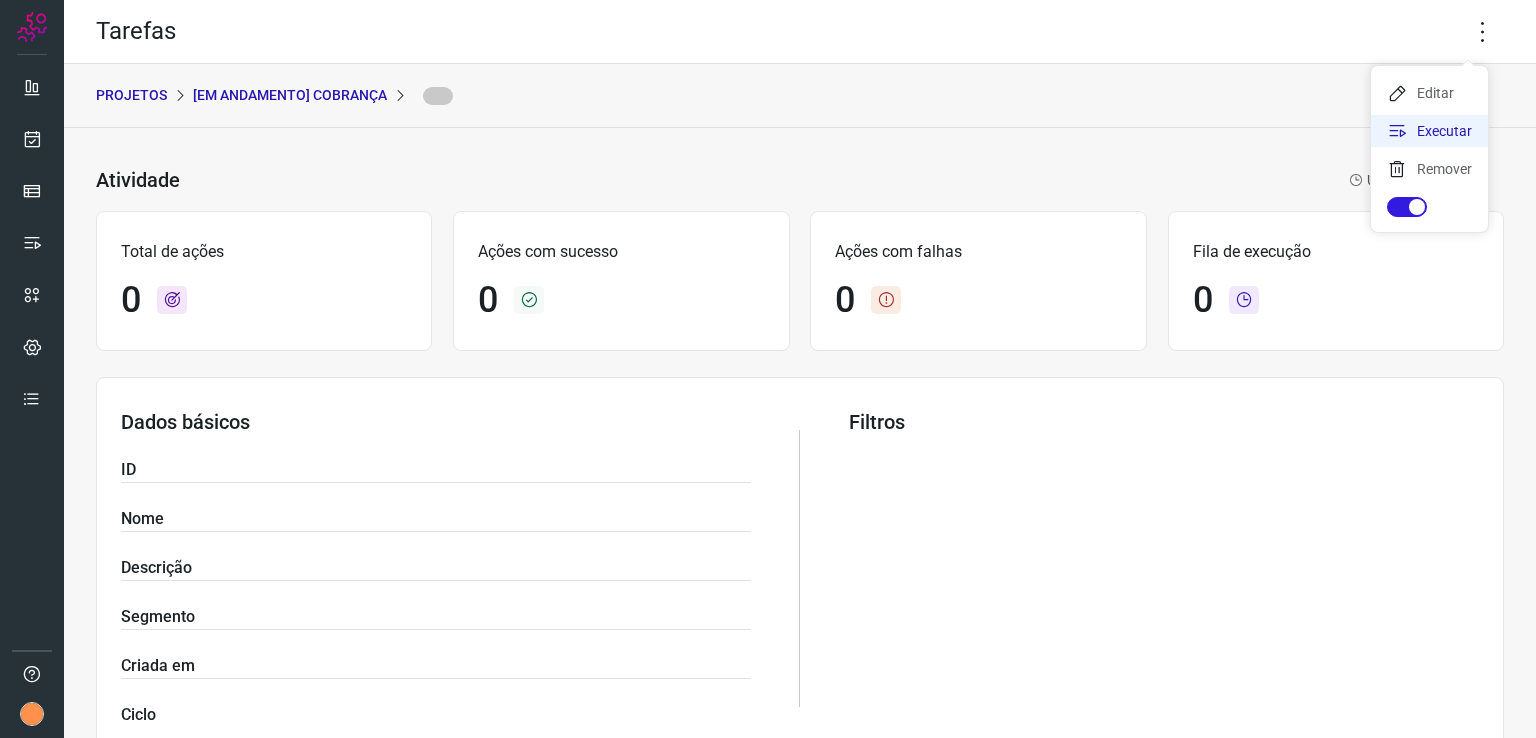 click on "Executar" 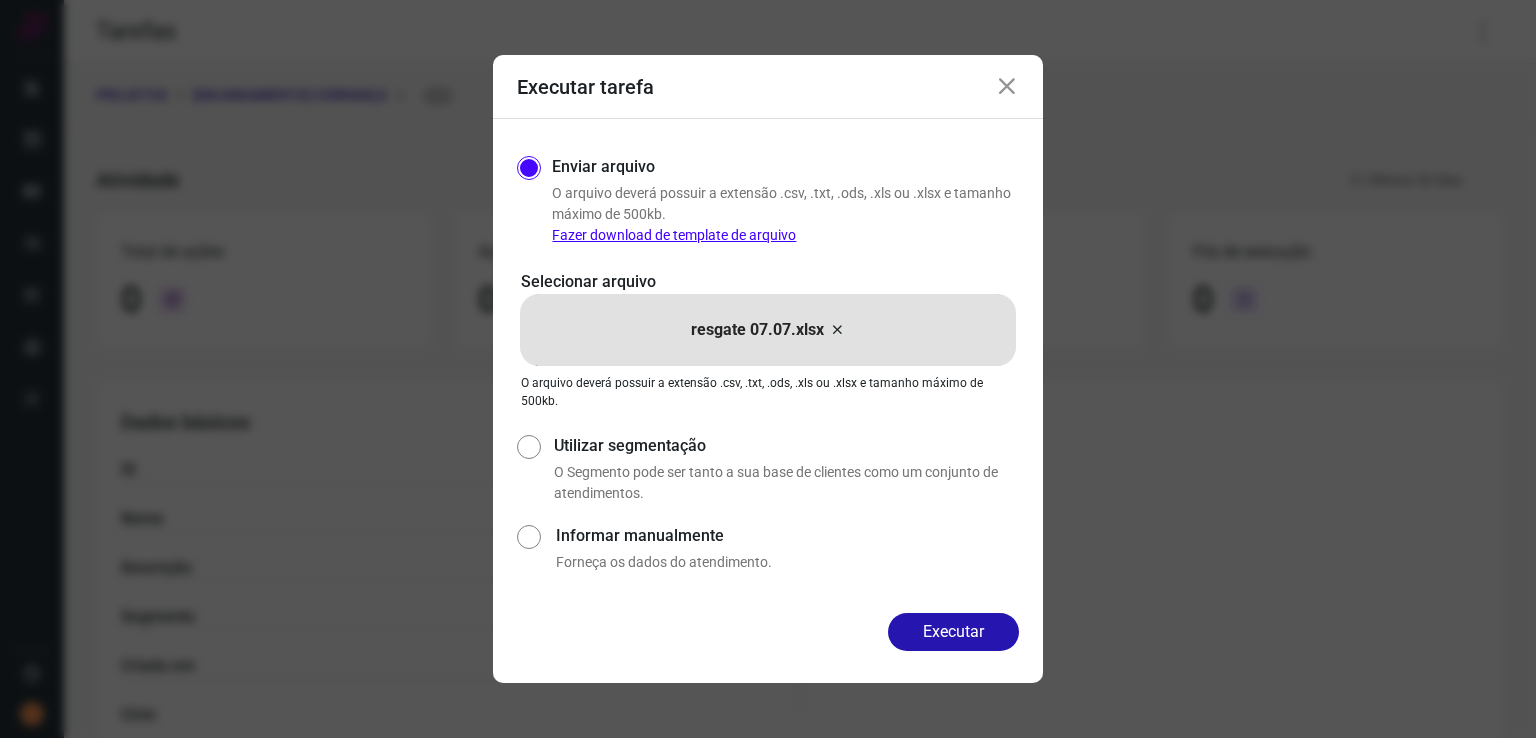 click on "resgate 07.07.xlsx" at bounding box center (768, 330) 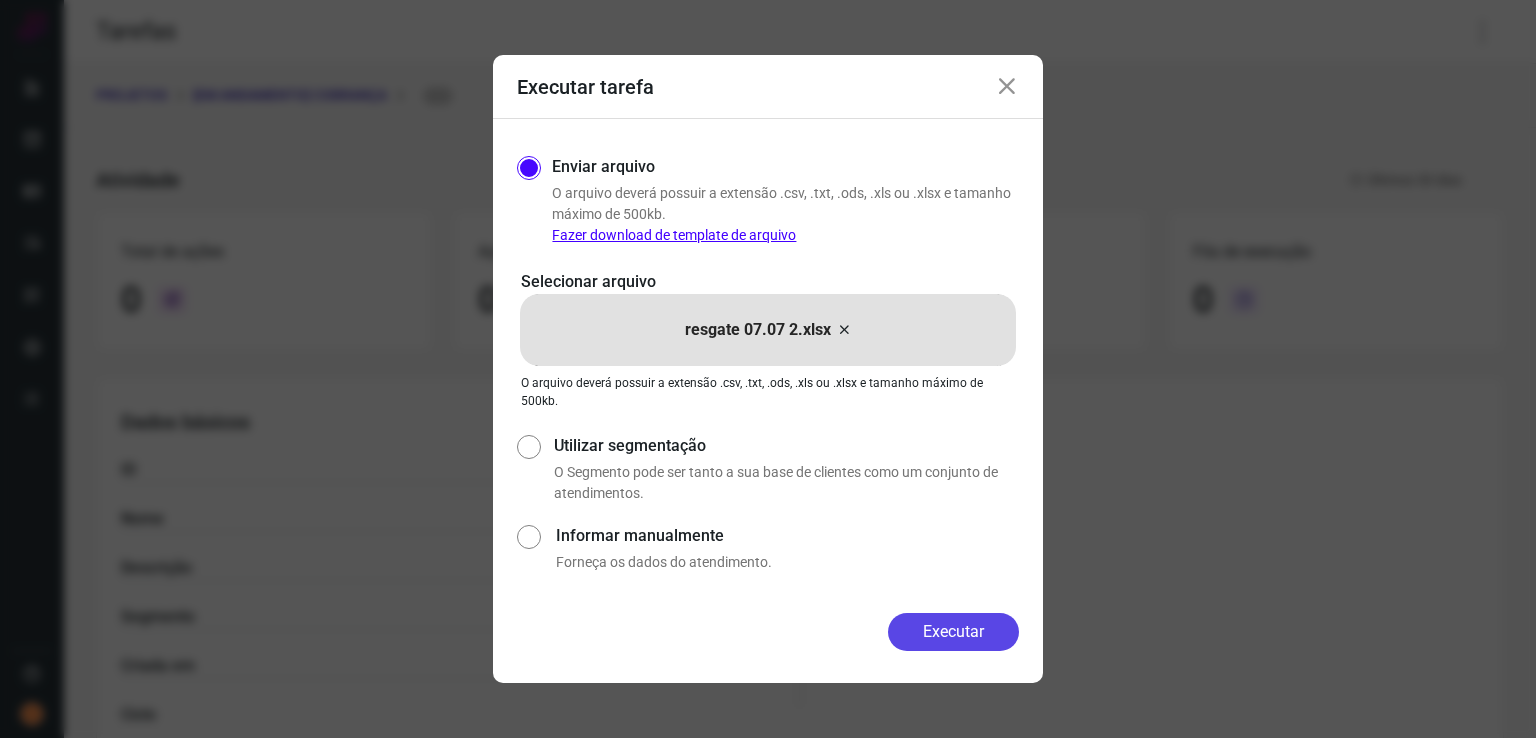 click on "Executar" at bounding box center (953, 632) 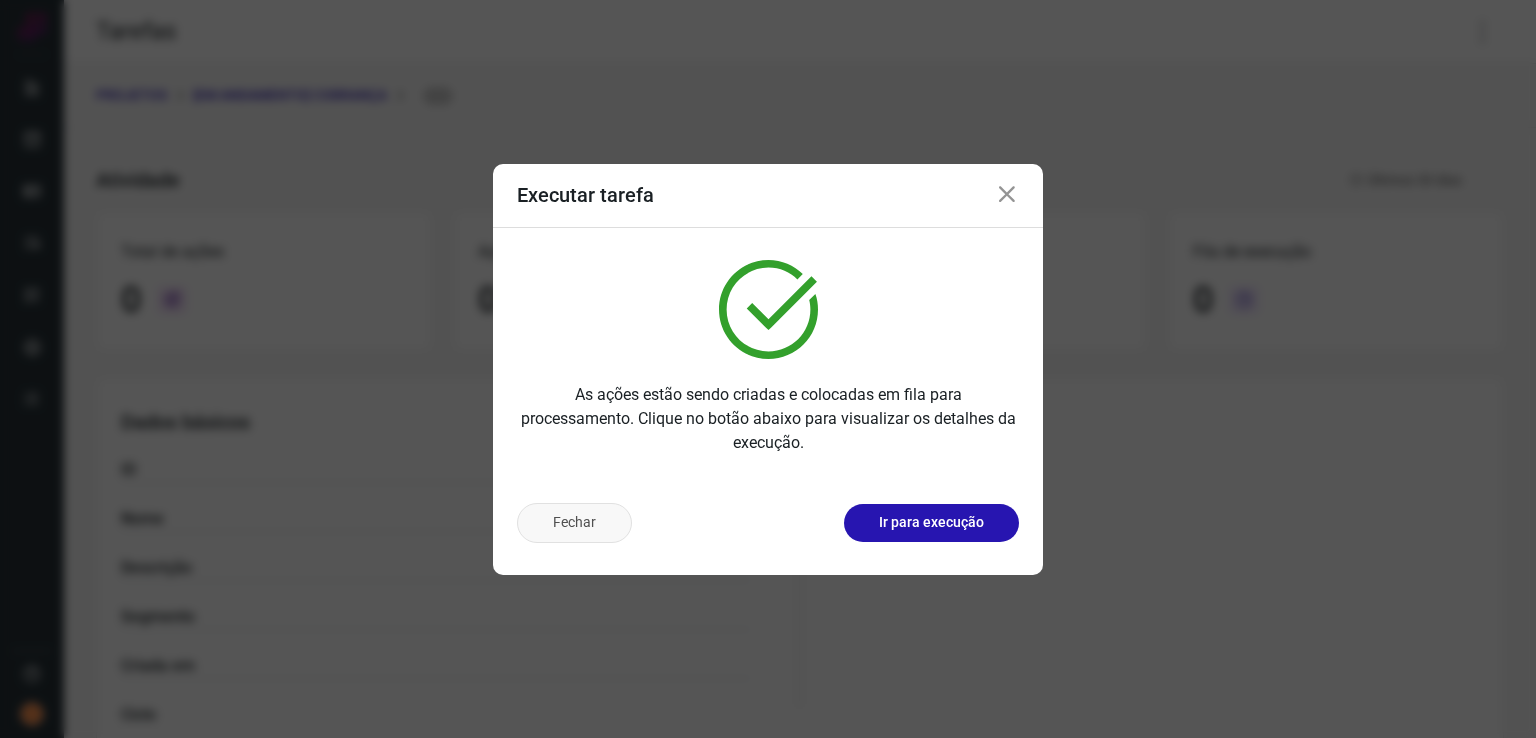 click on "Fechar" at bounding box center [574, 523] 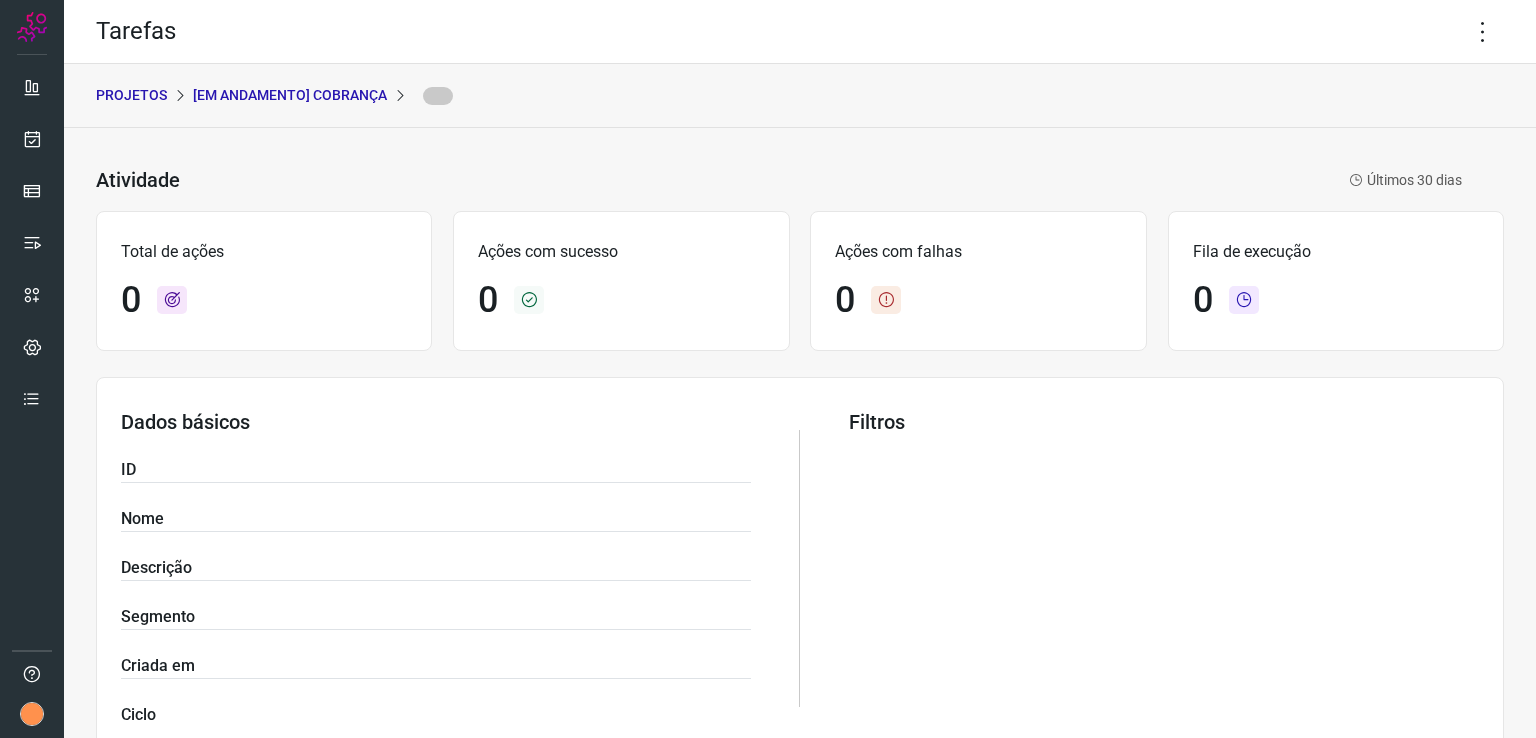 click on "PROJETOS  [Em andamento] COBRANÇA" at bounding box center (800, 96) 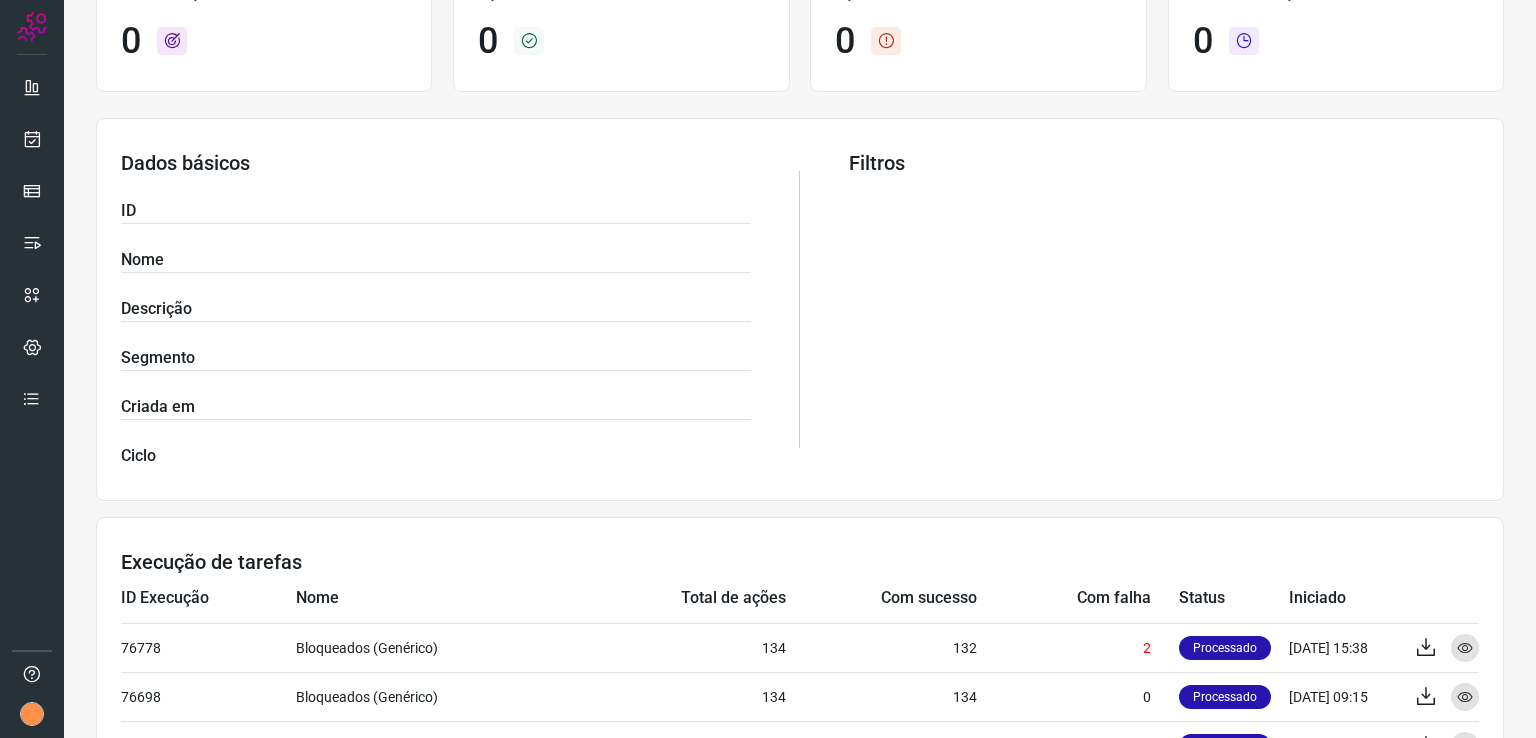 scroll, scrollTop: 100, scrollLeft: 0, axis: vertical 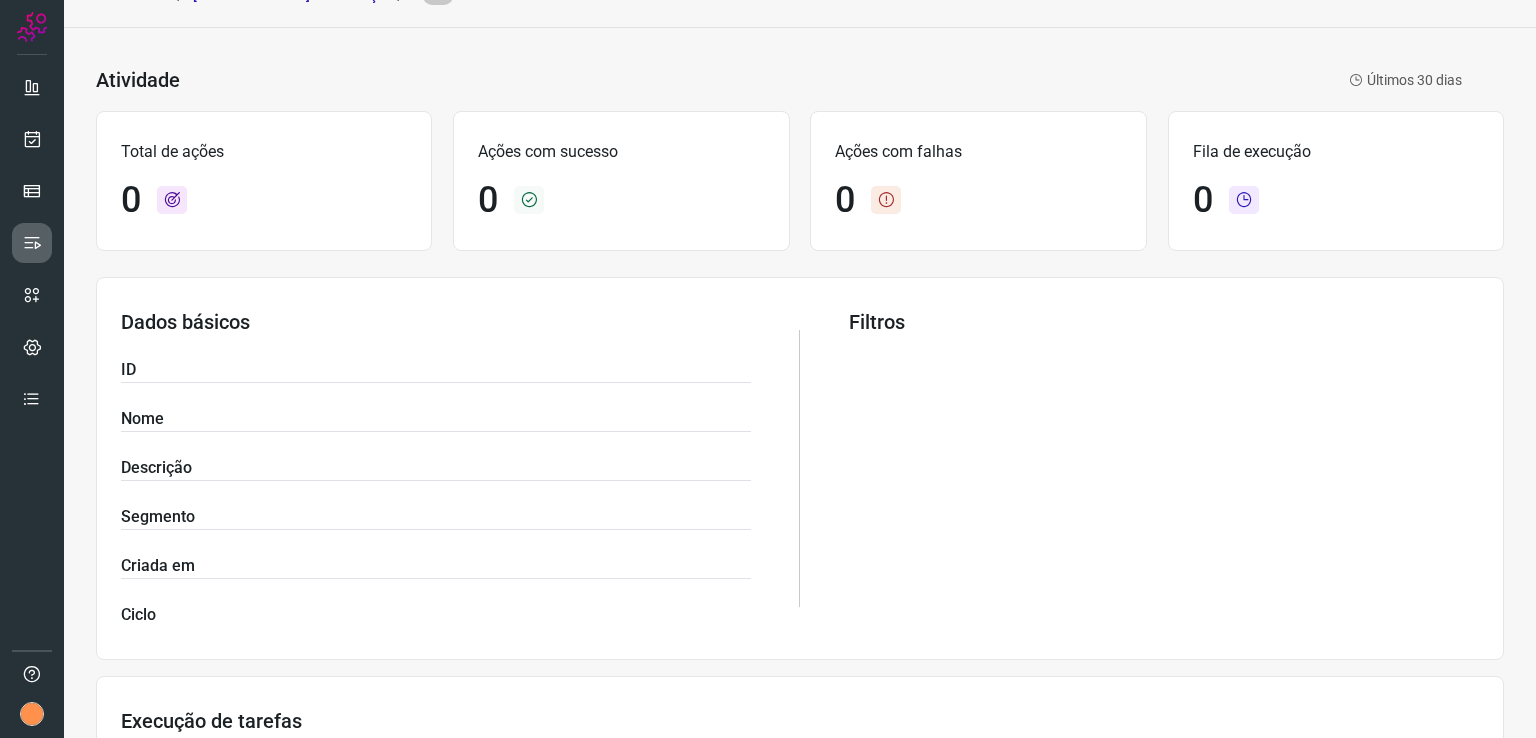 click at bounding box center (32, 243) 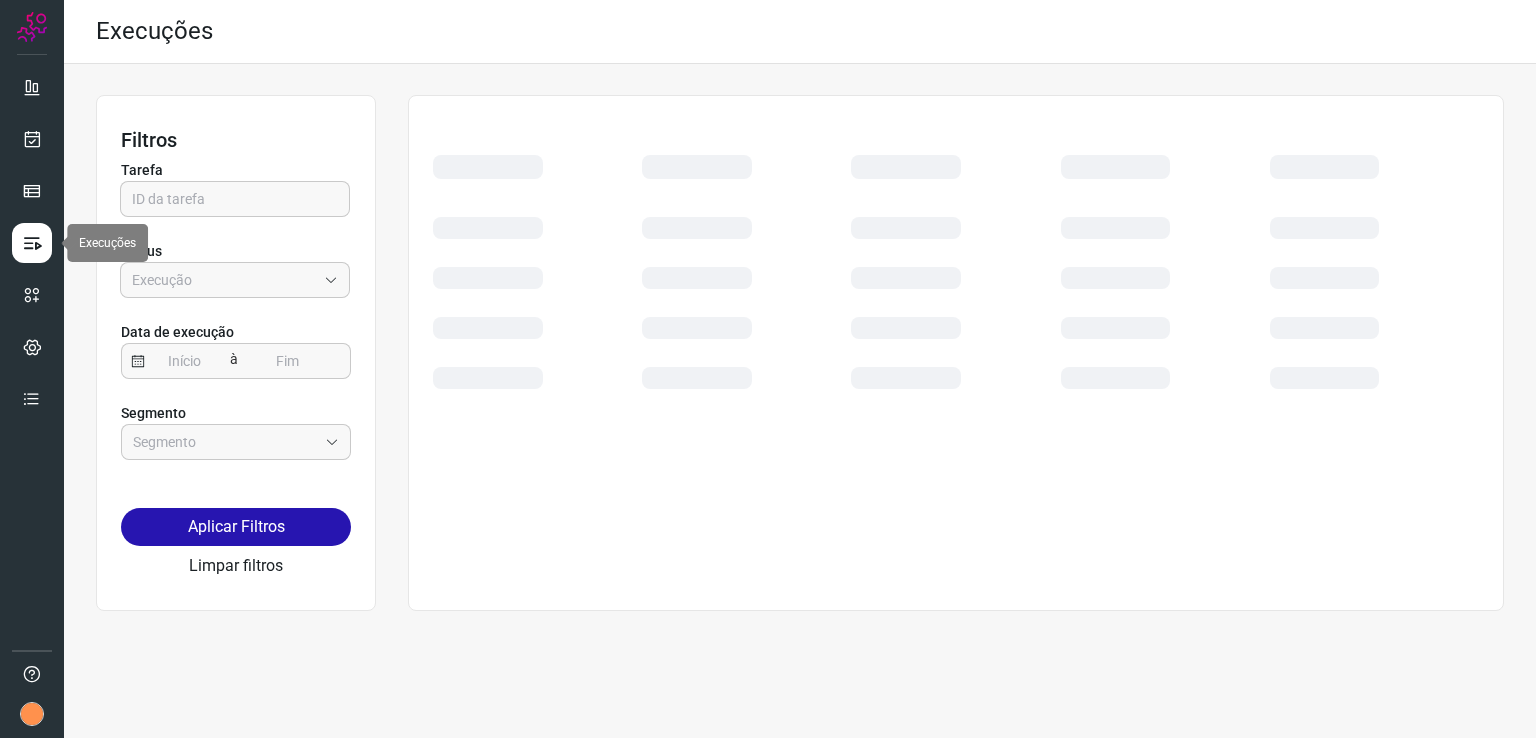 scroll, scrollTop: 0, scrollLeft: 0, axis: both 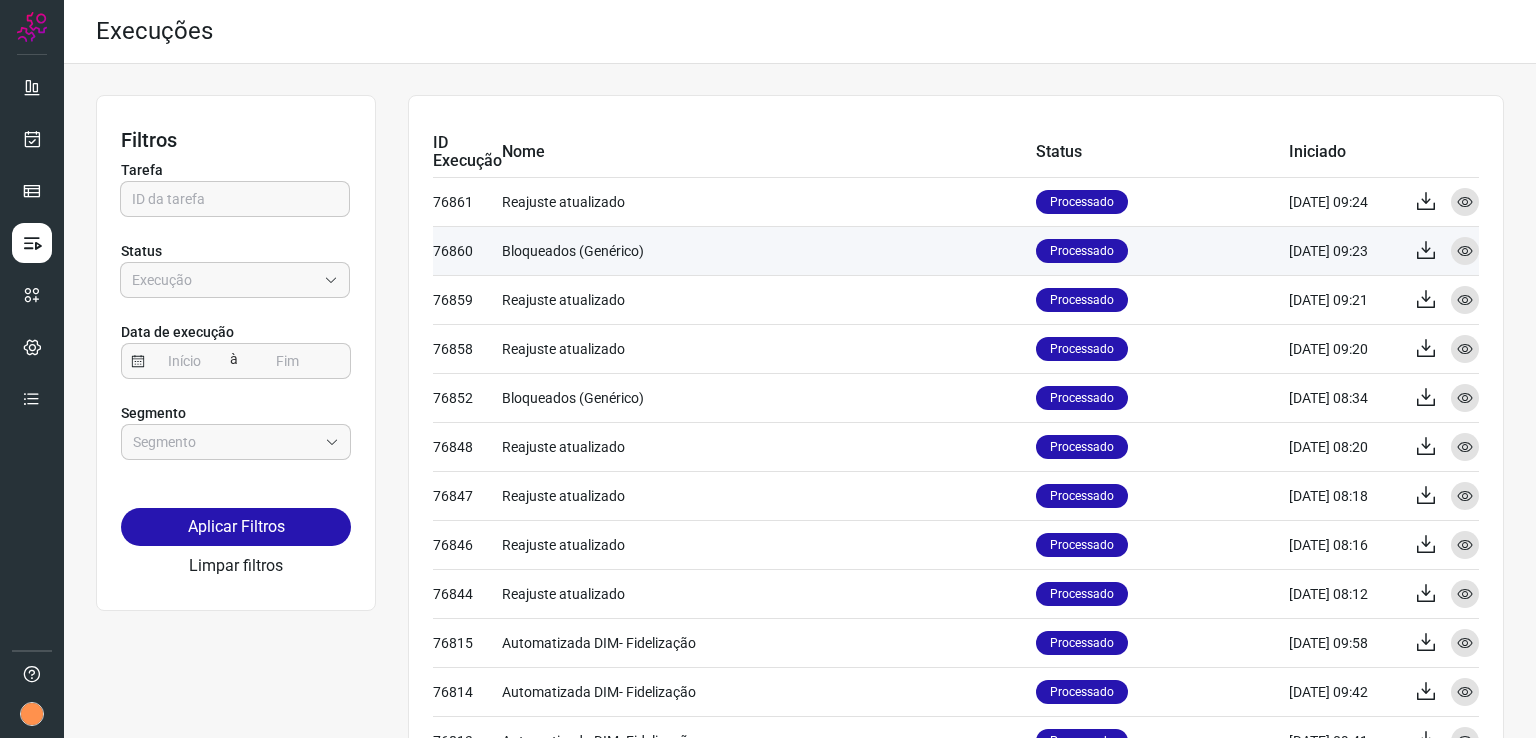 click on "Exportar Visualizar" at bounding box center [1439, 251] 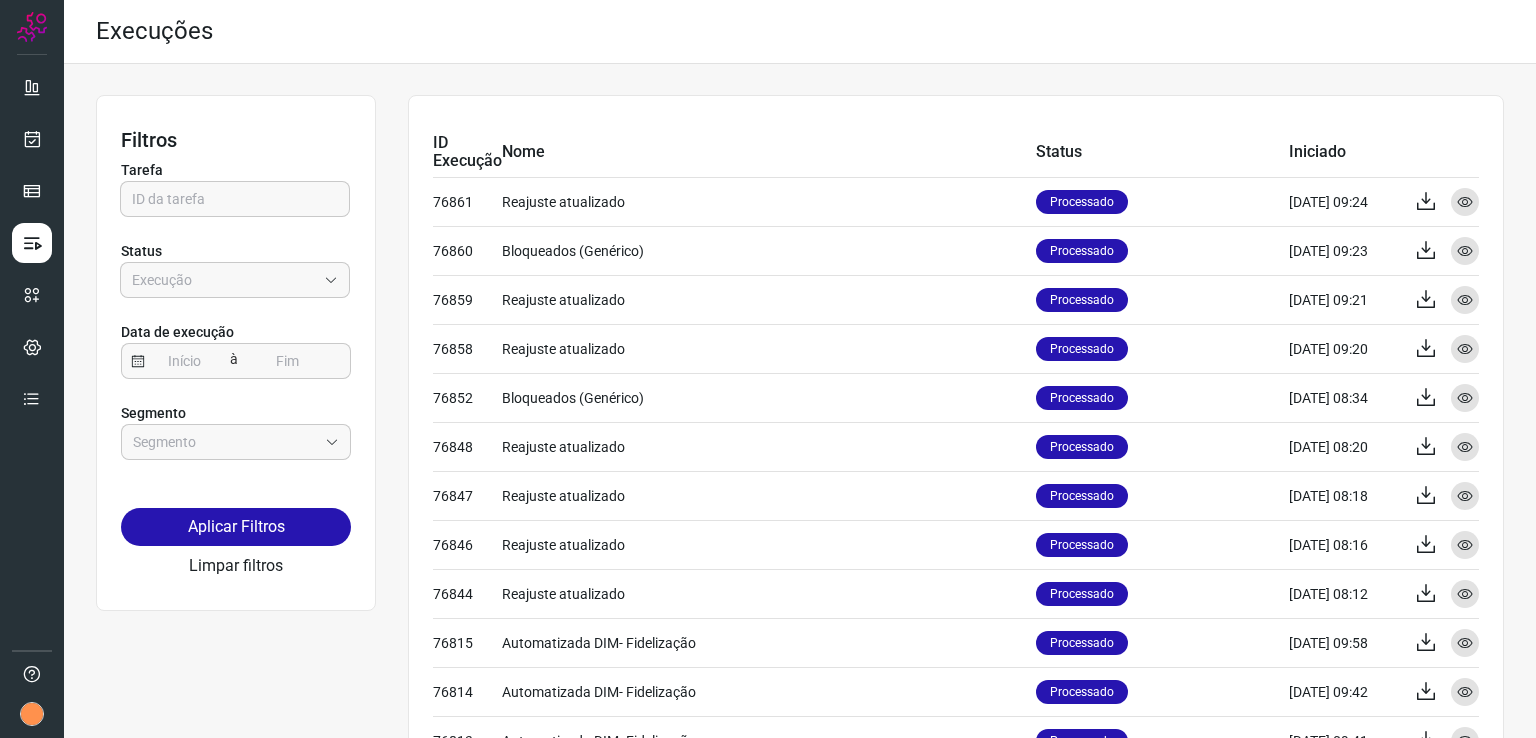 click on "ID Execução Nome Status Iniciado 76861 Reajuste atualizado Processado 07/07/25 09:24 Exportar Visualizar 76860 Bloqueados (Genérico) Processado 07/07/25 09:23 Exportar Visualizar 76859 Reajuste atualizado Processado 07/07/25 09:21 Exportar Visualizar 76858 Reajuste atualizado Processado 07/07/25 09:20 Exportar Visualizar 76852 Bloqueados (Genérico) Processado 07/07/25 08:34 Exportar Visualizar 76848 Reajuste atualizado Processado 07/07/25 08:20 Exportar Visualizar 76847 Reajuste atualizado Processado 07/07/25 08:18 Exportar Visualizar 76846 Reajuste atualizado Processado 07/07/25 08:16 Exportar Visualizar 76844 Reajuste atualizado Processado 07/07/25 08:12 Exportar Visualizar 76815 Automatizada DIM- Fidelização Processado 05/07/25 09:58 Exportar Visualizar 76814 Automatizada DIM- Fidelização Processado 05/07/25 09:42 Exportar Visualizar 76813 Automatizada DIM- Fidelização Processado 05/07/25 09:41 Exportar Visualizar 76812 Automatizada DIM- Fidelização Processado 05/07/25 09:37 Exportar Visualizar" at bounding box center (956, 797) 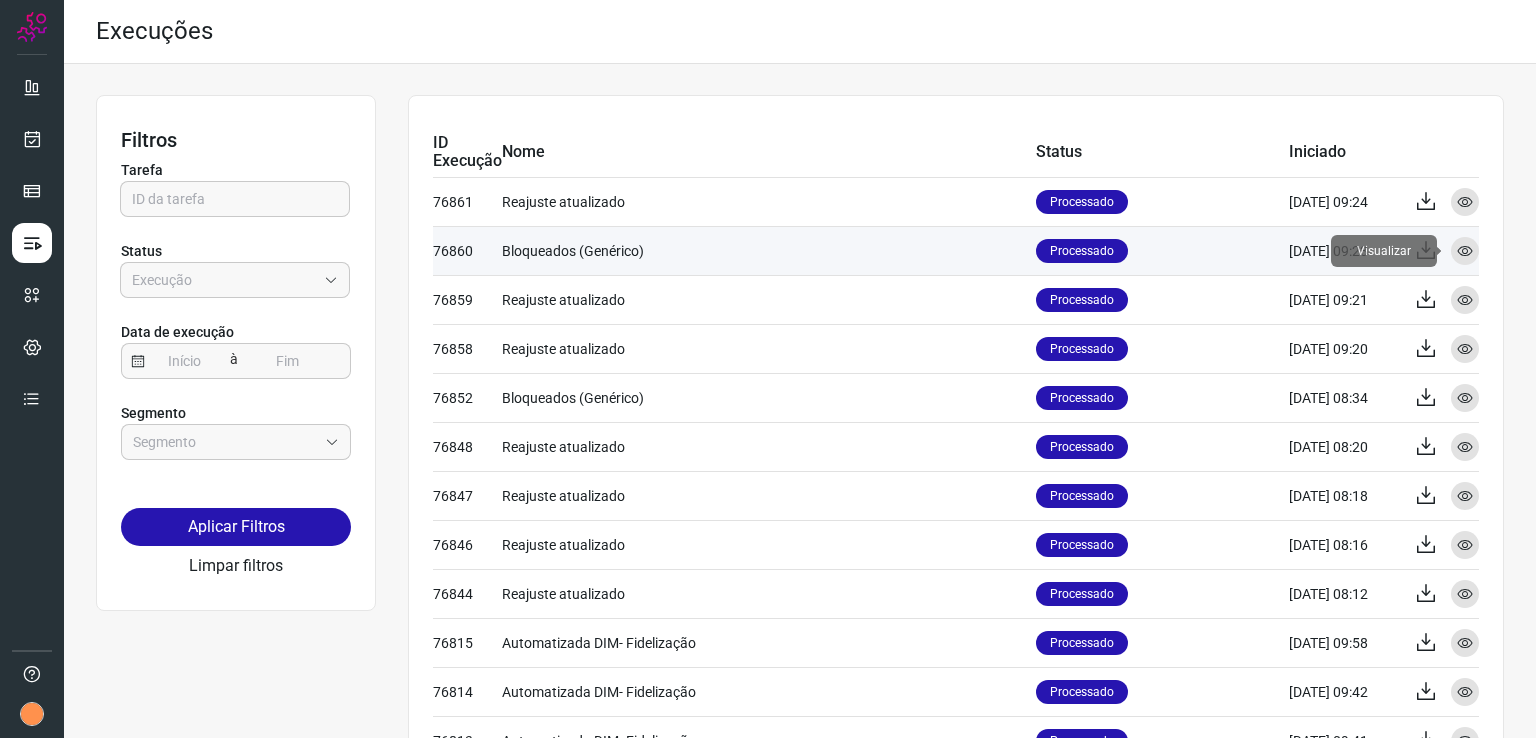 click on "ID Execução Nome Status Iniciado 76861 Reajuste atualizado Processado 07/07/25 09:24 Exportar Visualizar 76860 Bloqueados (Genérico) Processado 07/07/25 09:23 Exportar Visualizar 76859 Reajuste atualizado Processado 07/07/25 09:21 Exportar Visualizar 76858 Reajuste atualizado Processado 07/07/25 09:20 Exportar Visualizar 76852 Bloqueados (Genérico) Processado 07/07/25 08:34 Exportar Visualizar 76848 Reajuste atualizado Processado 07/07/25 08:20 Exportar Visualizar 76847 Reajuste atualizado Processado 07/07/25 08:18 Exportar Visualizar 76846 Reajuste atualizado Processado 07/07/25 08:16 Exportar Visualizar 76844 Reajuste atualizado Processado 07/07/25 08:12 Exportar Visualizar 76815 Automatizada DIM- Fidelização Processado 05/07/25 09:58 Exportar Visualizar 76814 Automatizada DIM- Fidelização Processado 05/07/25 09:42 Exportar Visualizar 76813 Automatizada DIM- Fidelização Processado 05/07/25 09:41 Exportar Visualizar 76812 Automatizada DIM- Fidelização Processado 05/07/25 09:37 Exportar Visualizar" at bounding box center [956, 797] 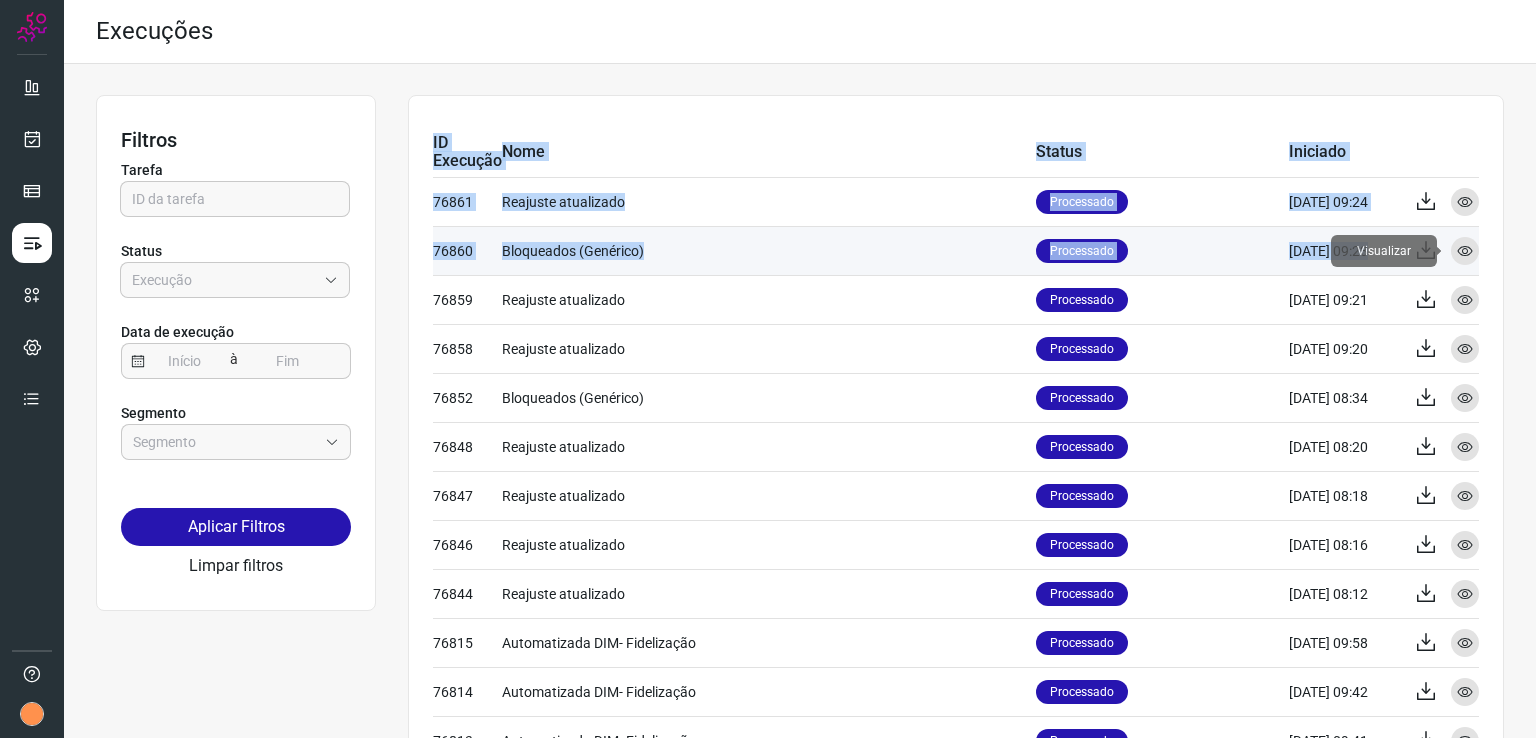 click on "Visualizar" at bounding box center (1465, 251) 